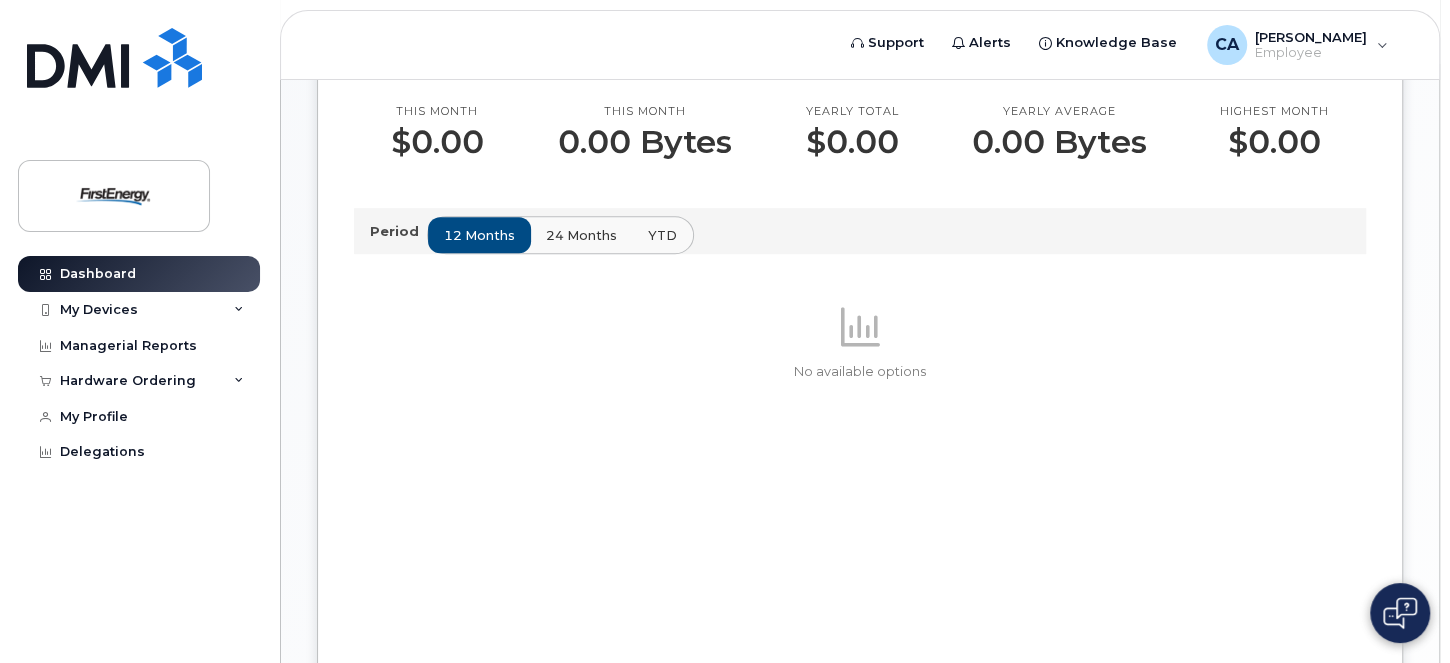 scroll, scrollTop: 700, scrollLeft: 0, axis: vertical 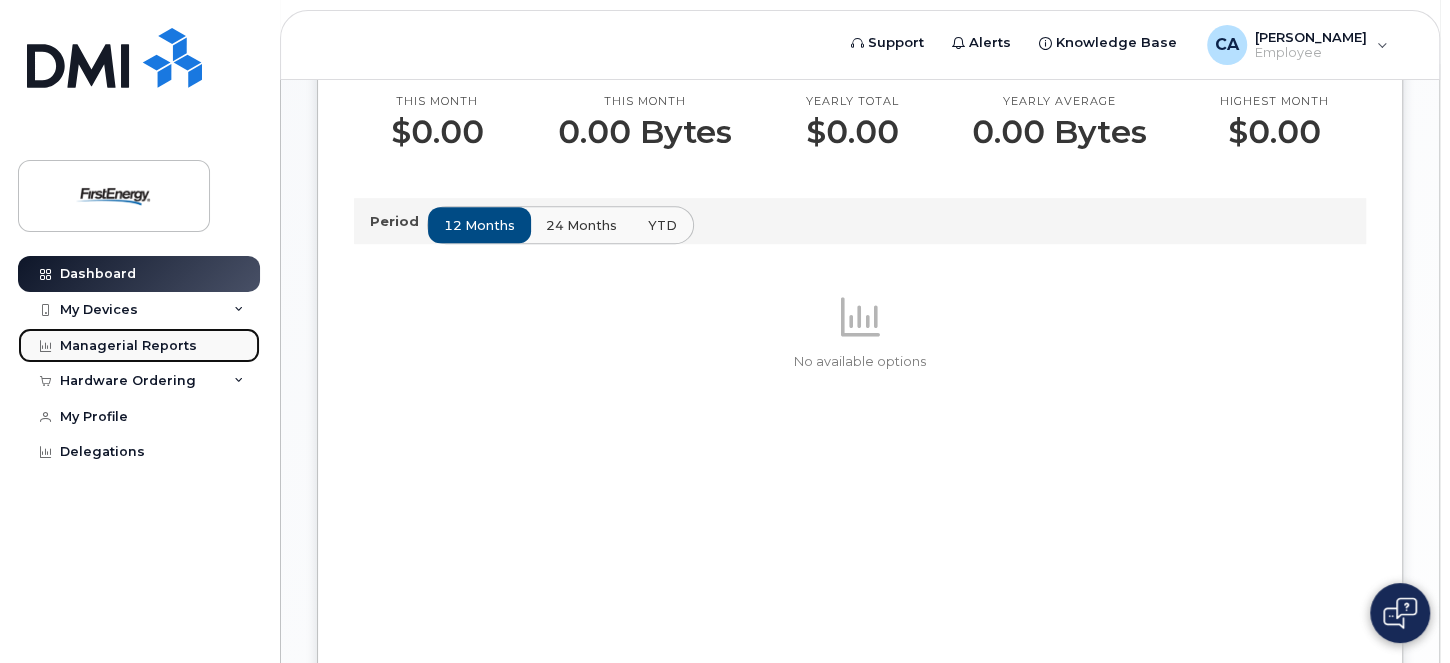 click on "Managerial Reports" 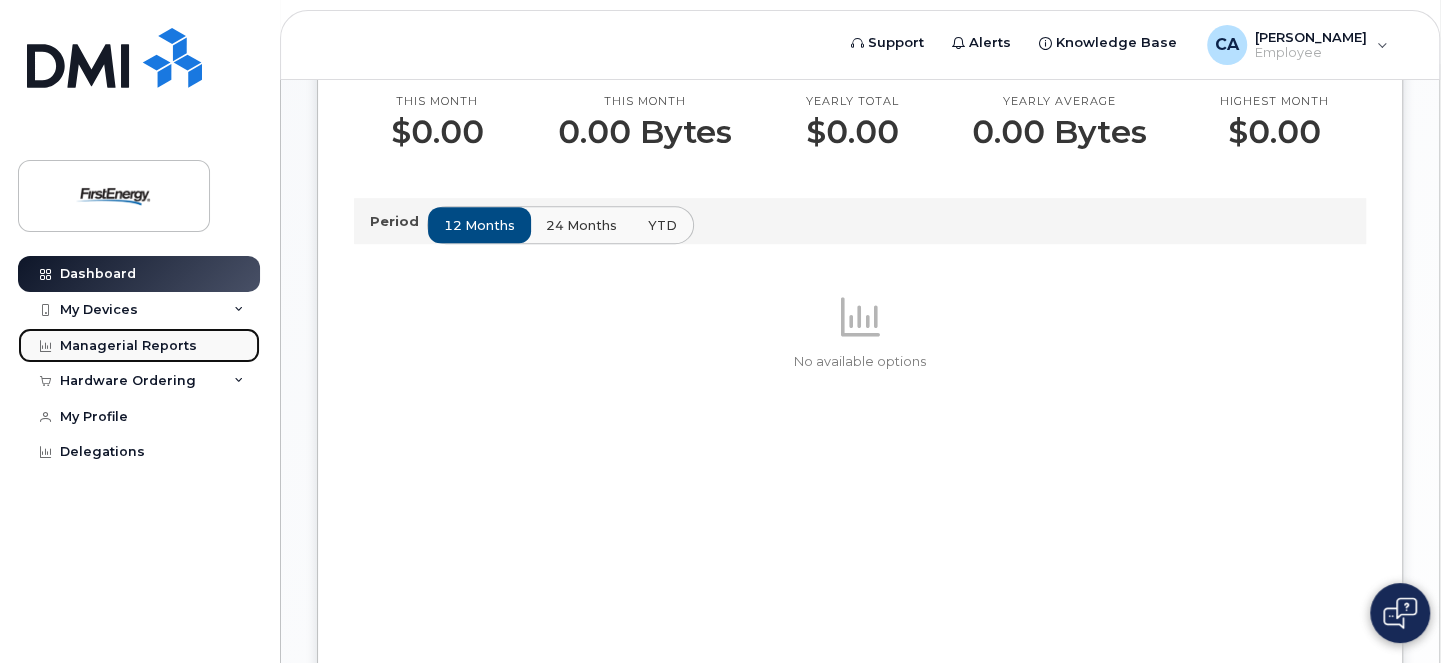 click on "Managerial Reports" 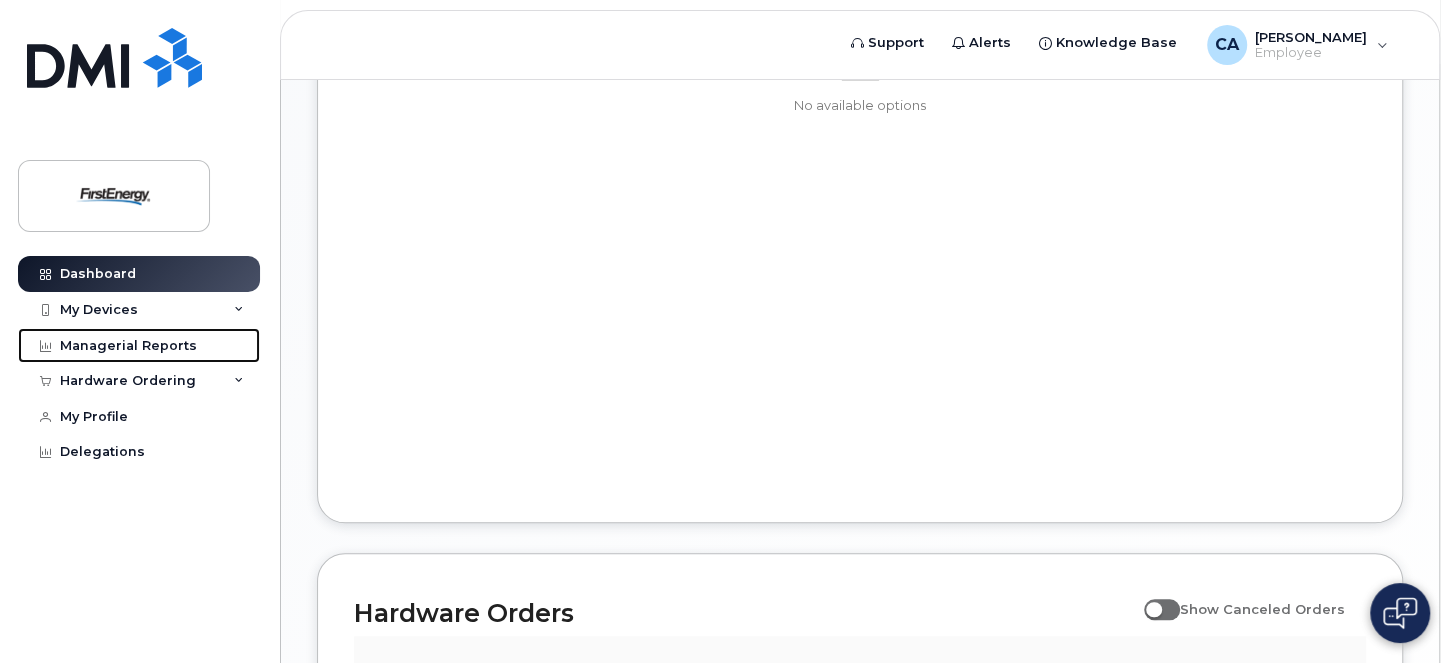 scroll, scrollTop: 746, scrollLeft: 0, axis: vertical 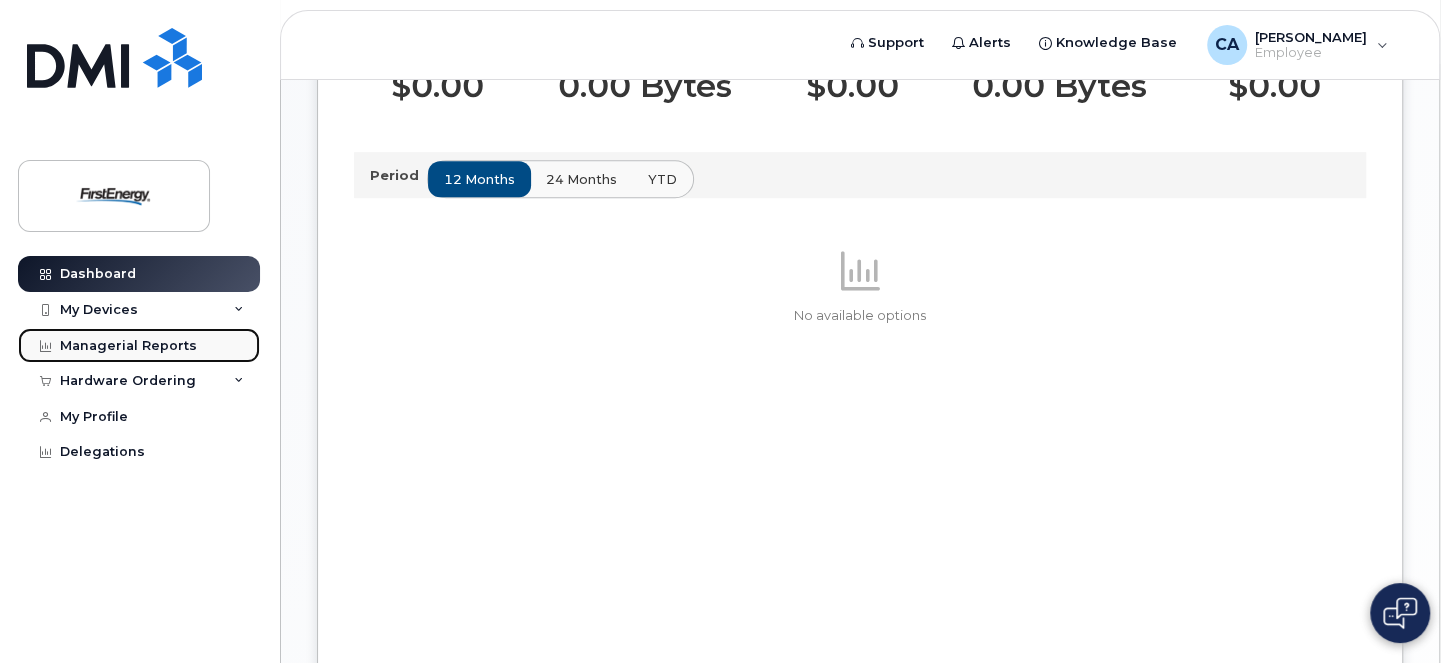 click on "Managerial Reports" 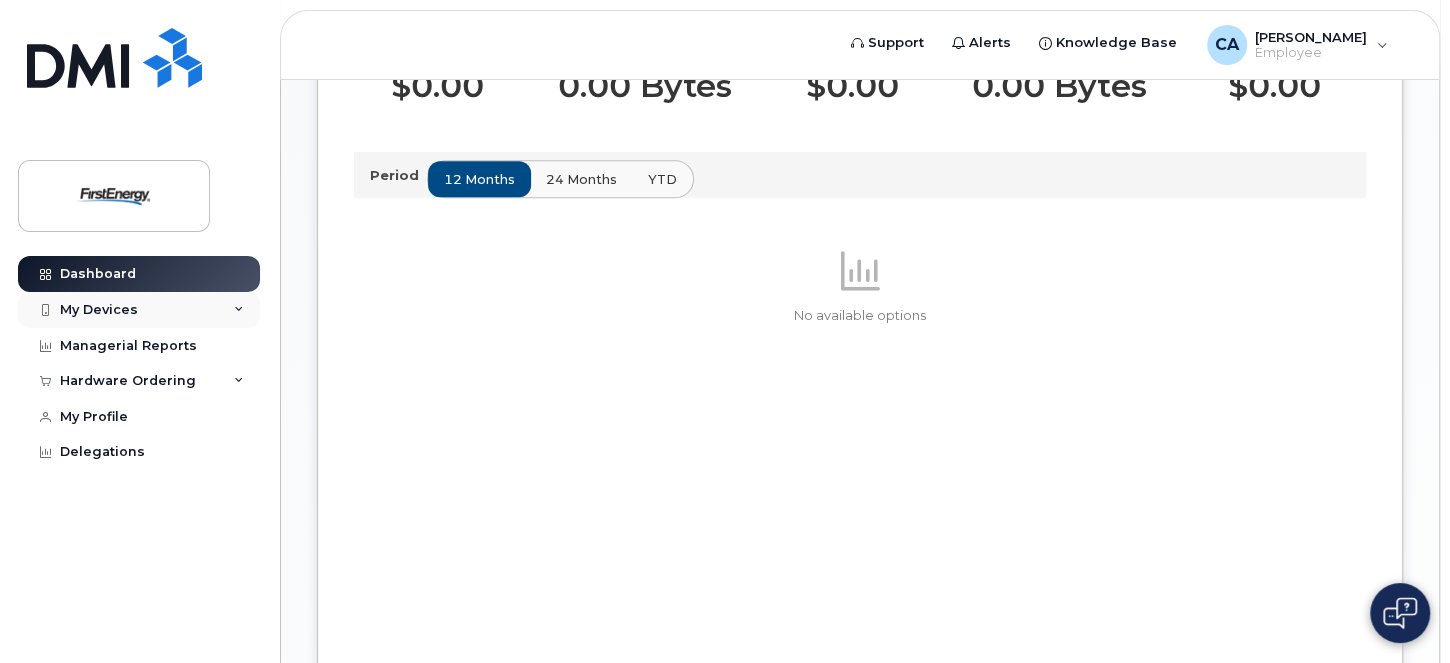click on "My Devices" 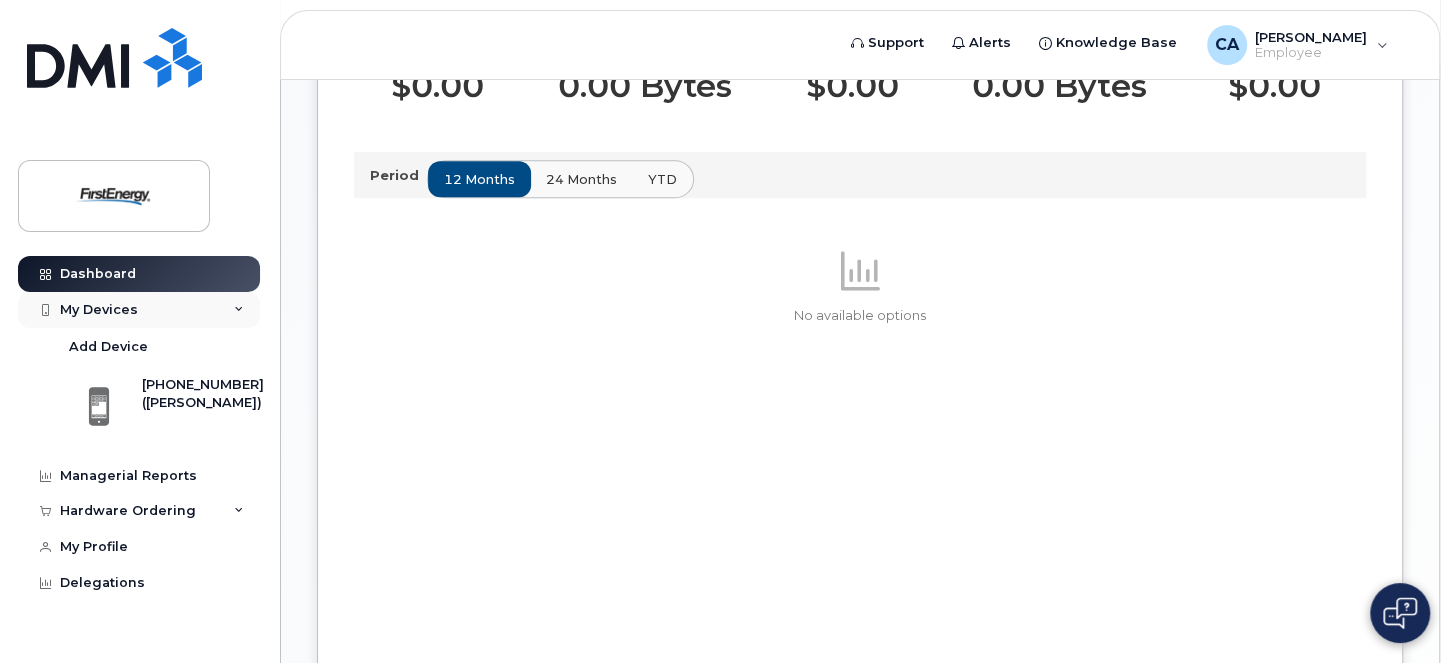 click on "My Devices" 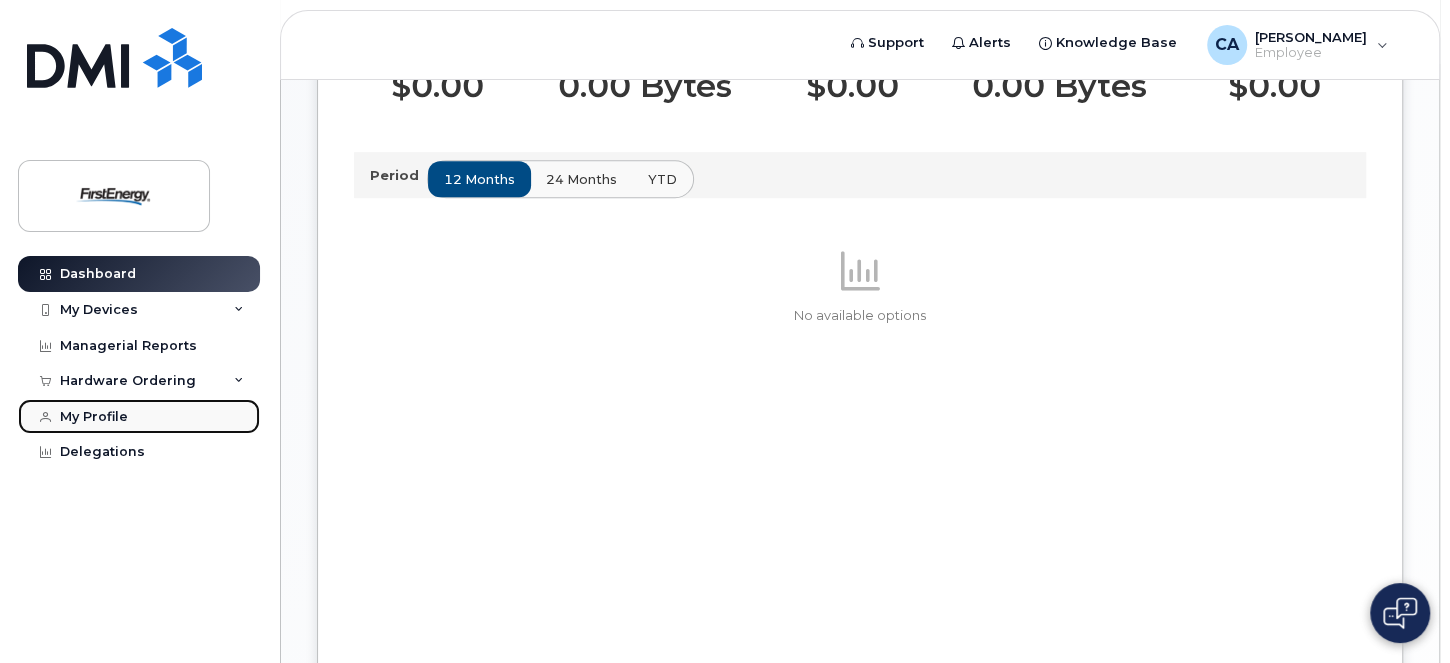 click on "My Profile" 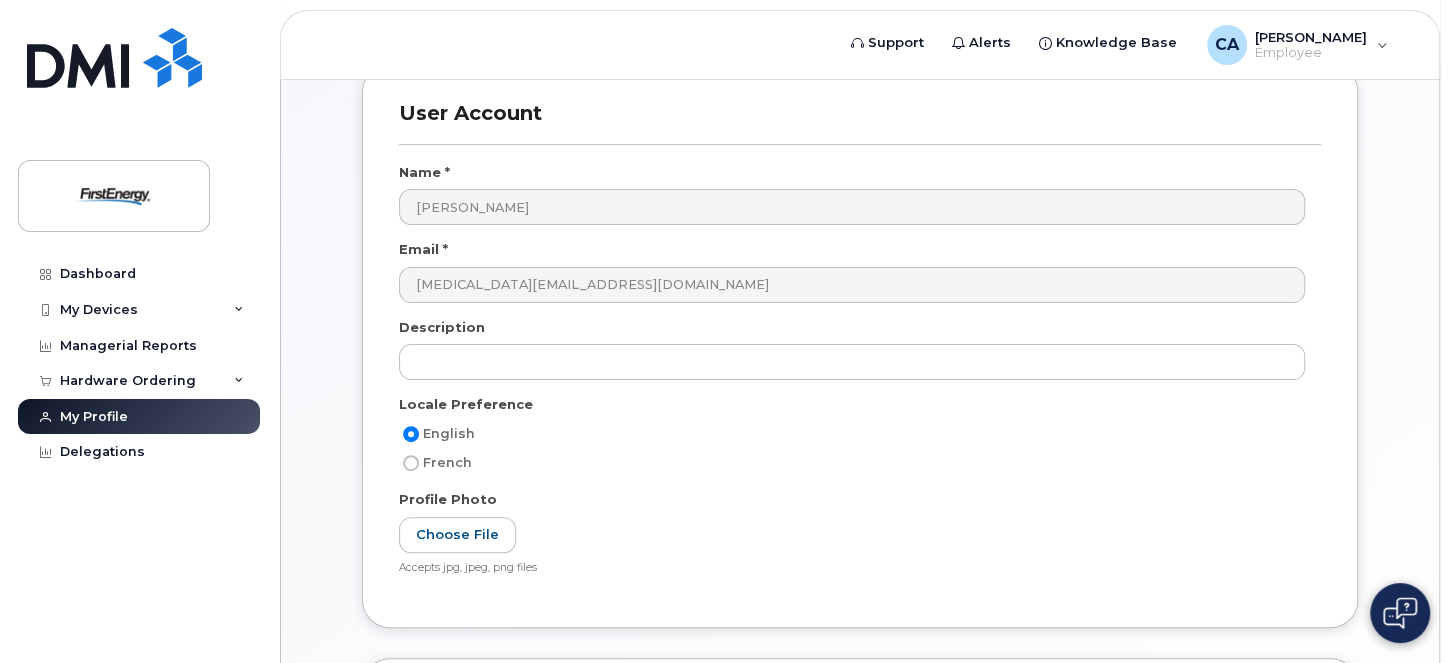 scroll, scrollTop: 0, scrollLeft: 0, axis: both 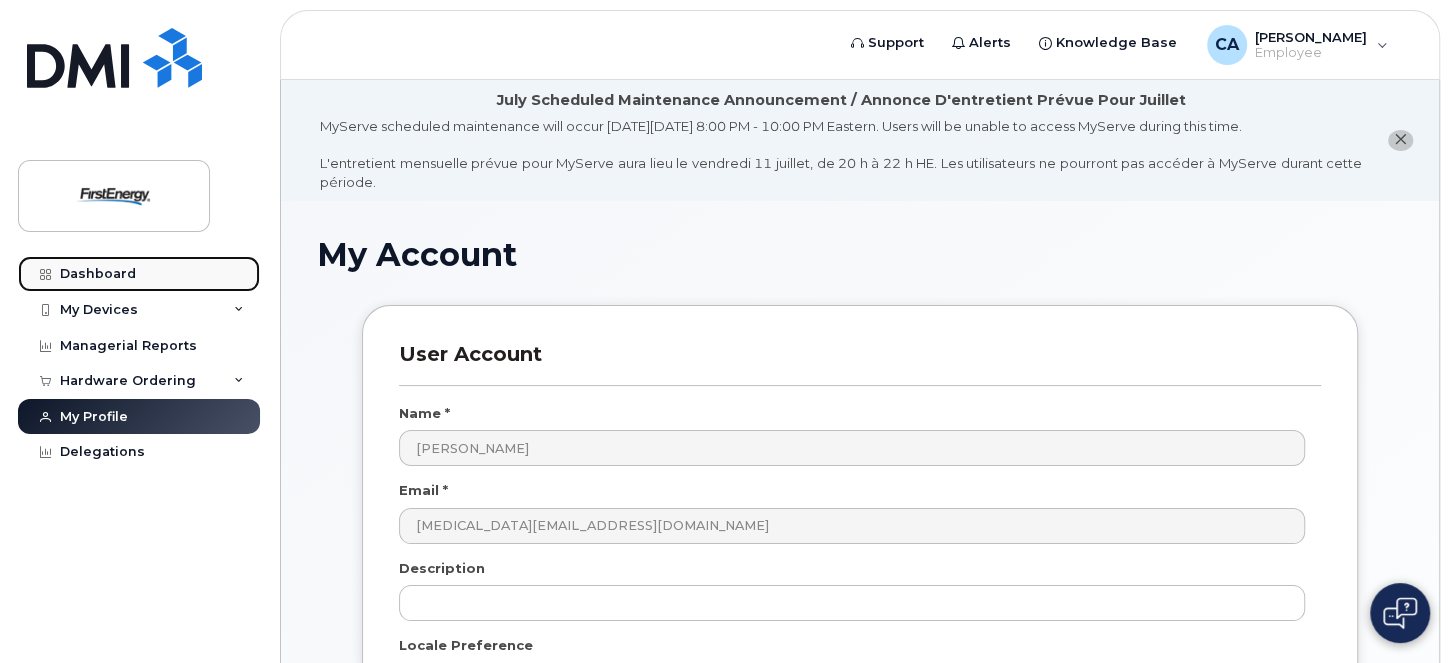 click on "Dashboard" 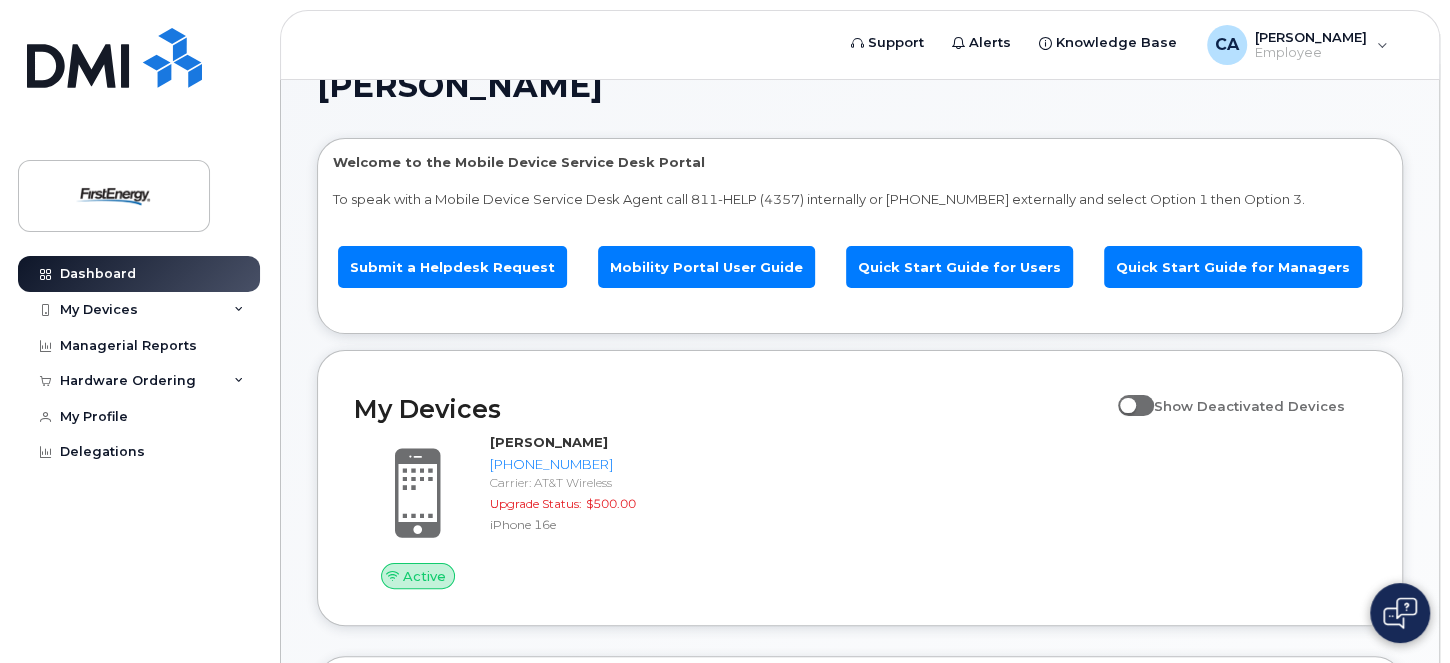 scroll, scrollTop: 0, scrollLeft: 0, axis: both 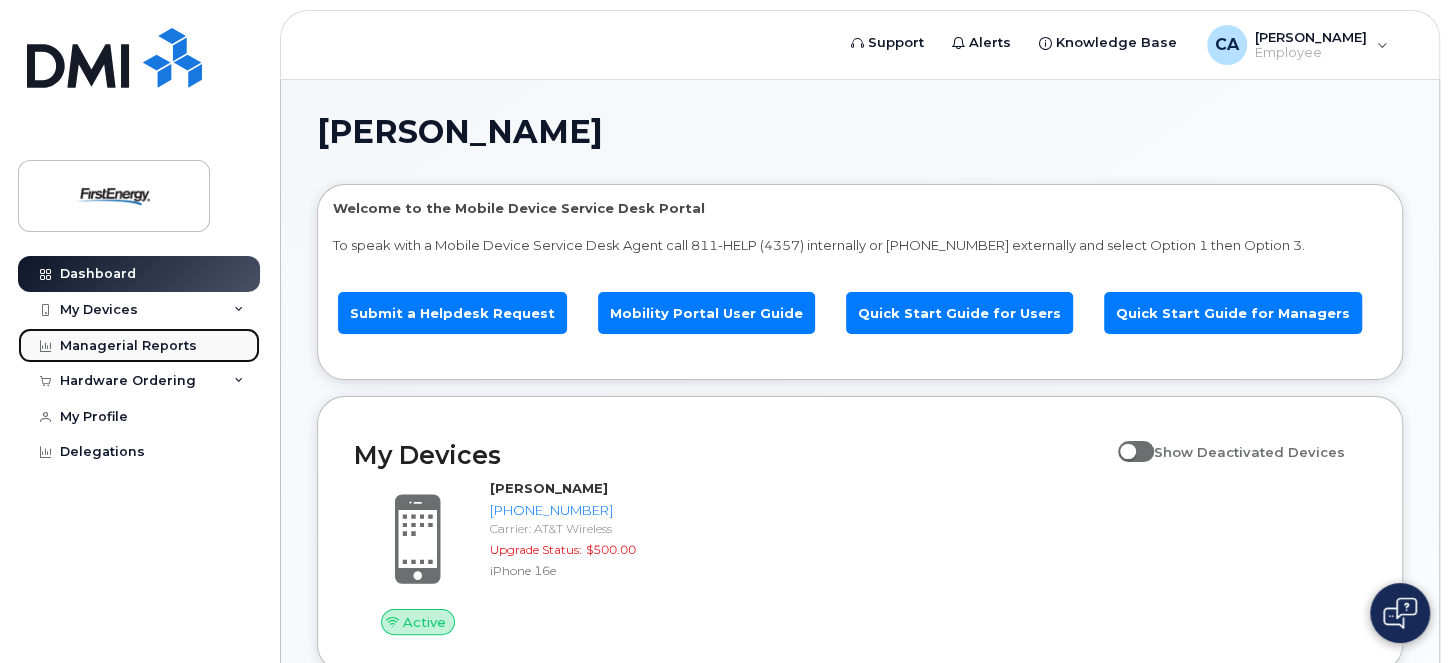 click on "Managerial Reports" 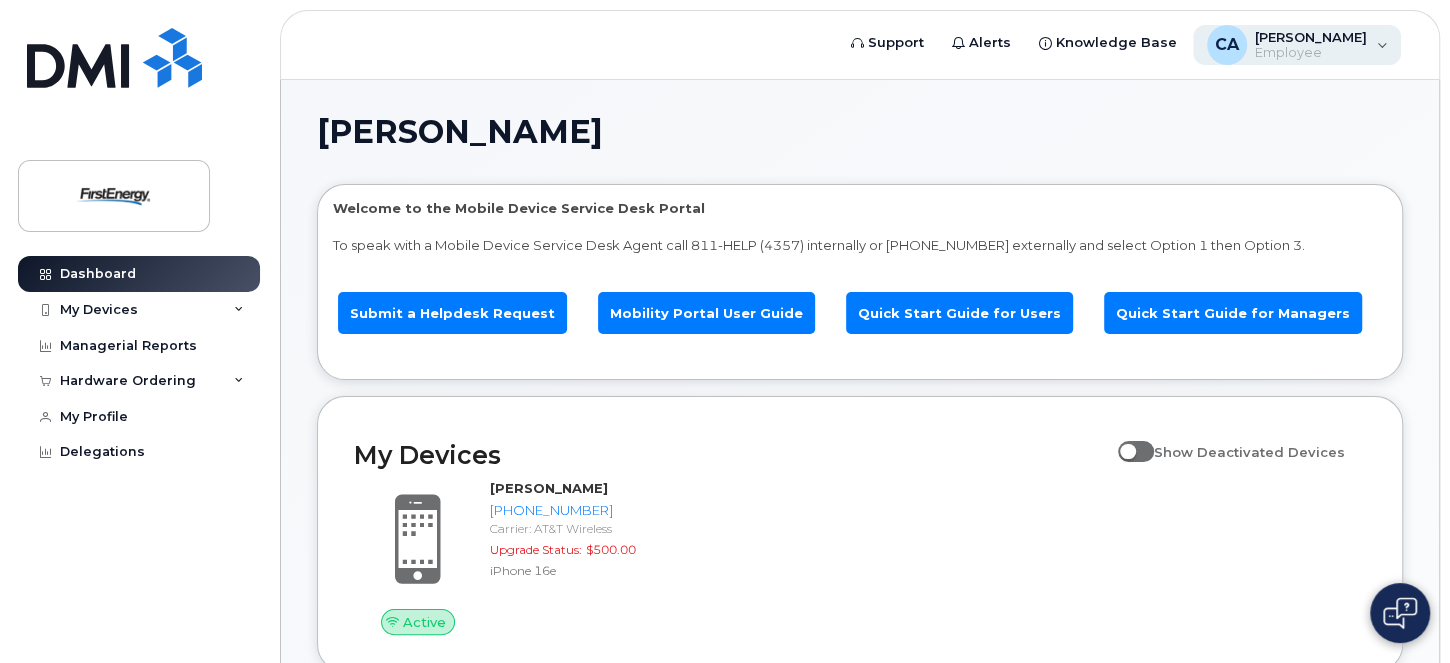 click on "CA Charles Antill Employee" 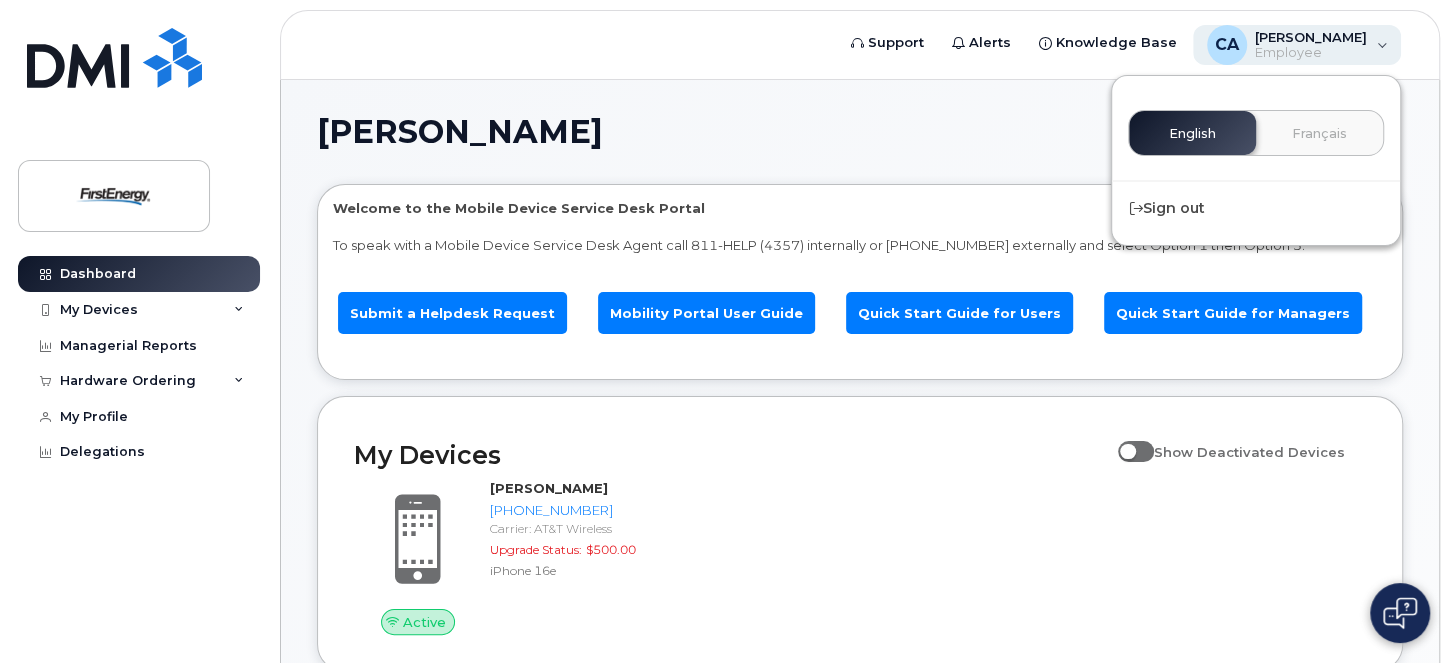 click on "CA Charles Antill Employee" 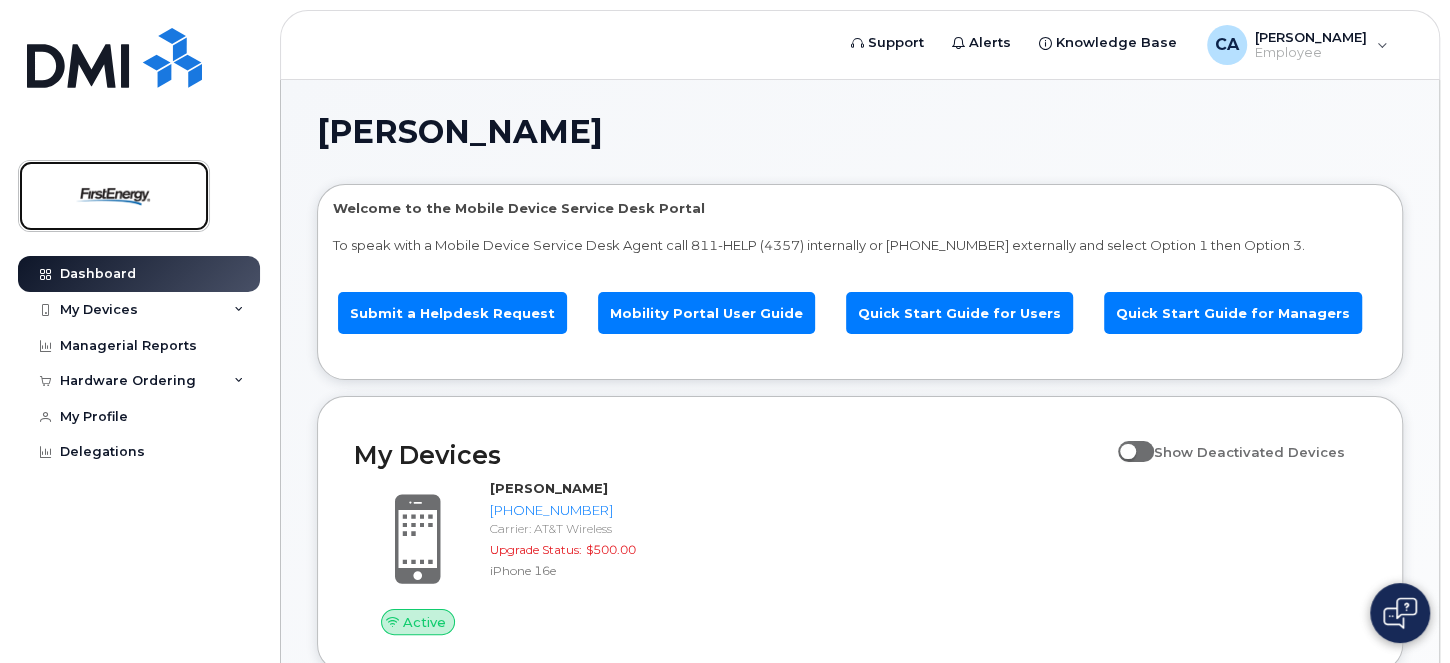 click 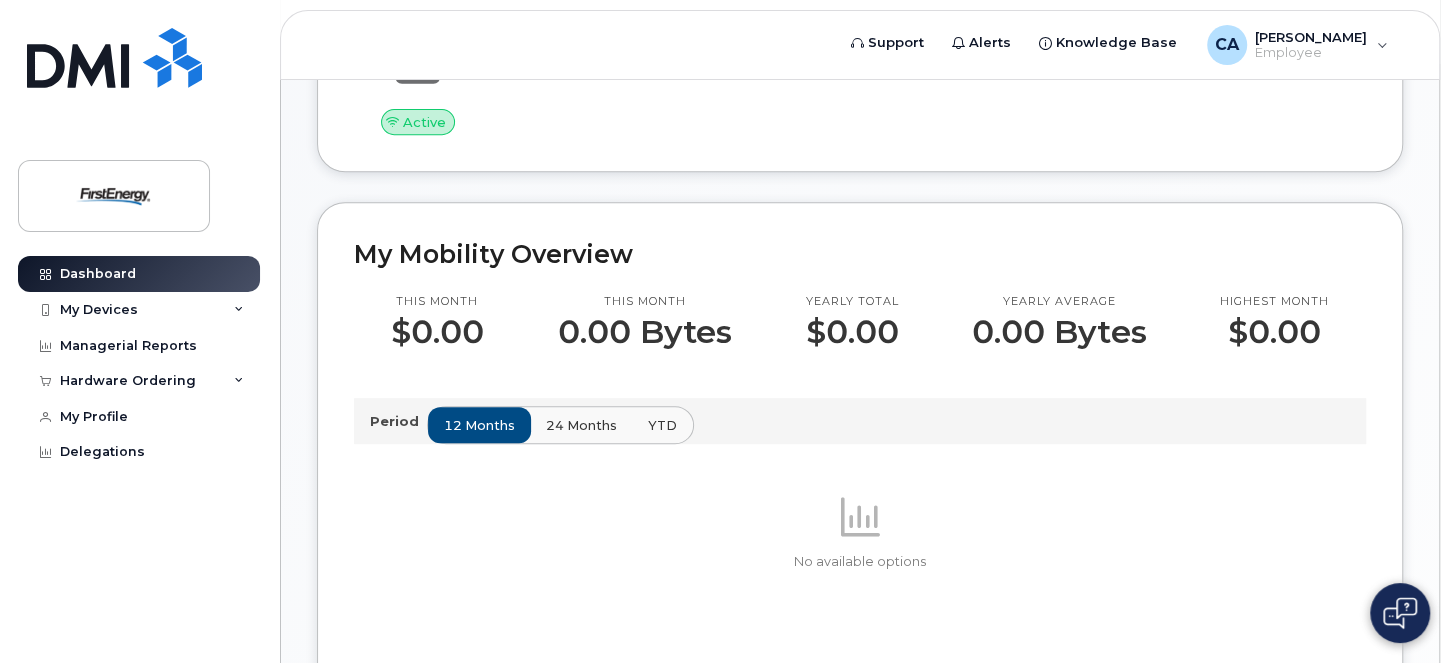scroll, scrollTop: 0, scrollLeft: 0, axis: both 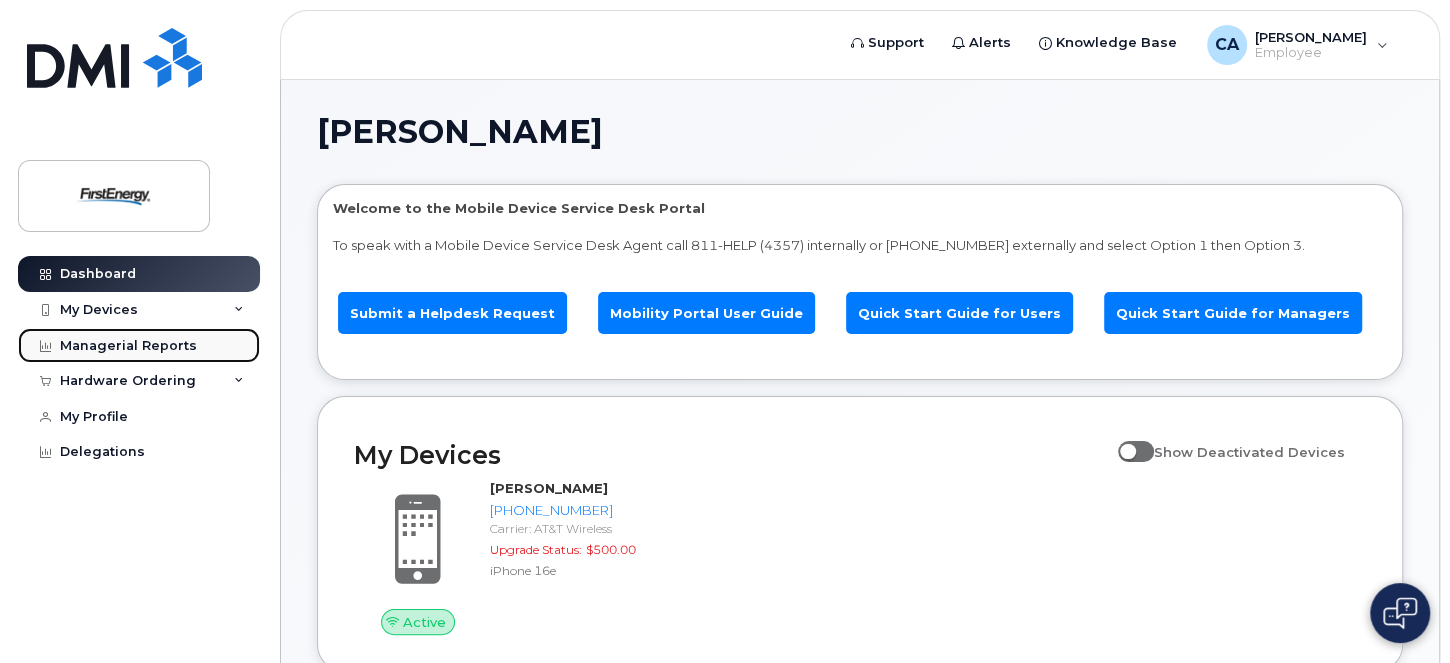 click on "Managerial Reports" 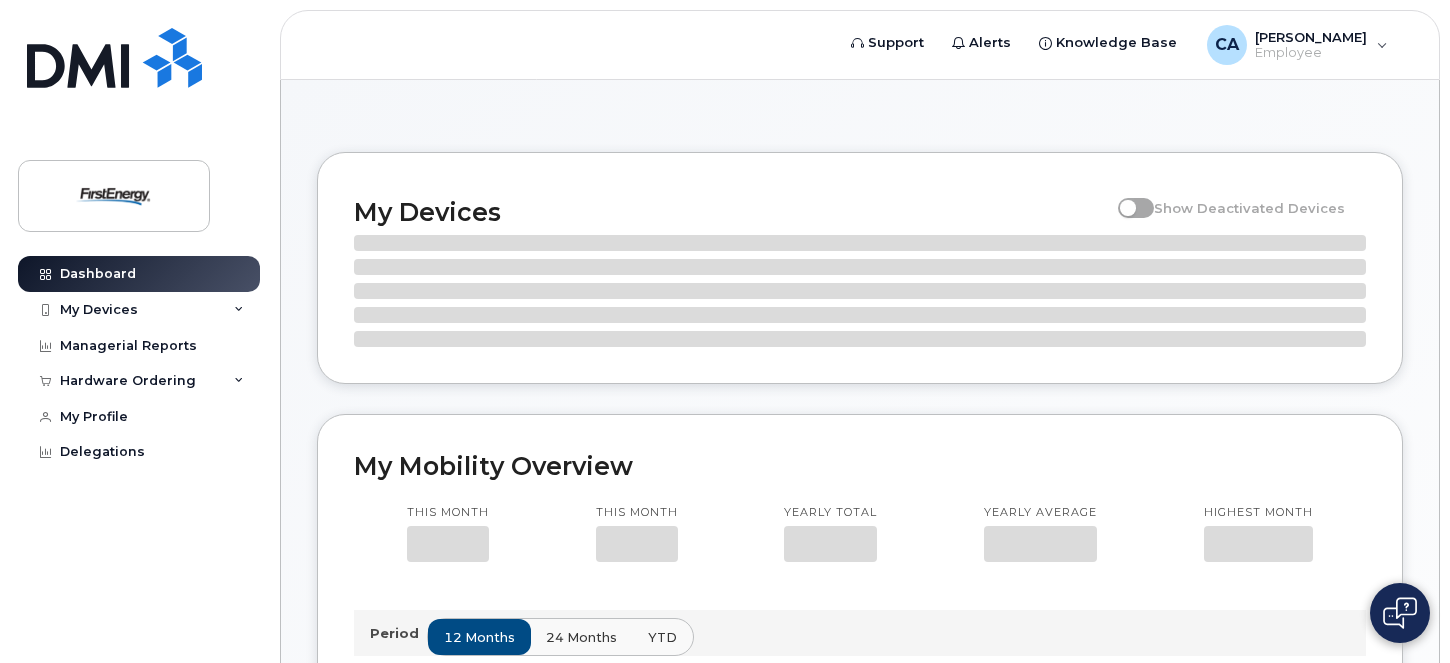 scroll, scrollTop: 0, scrollLeft: 0, axis: both 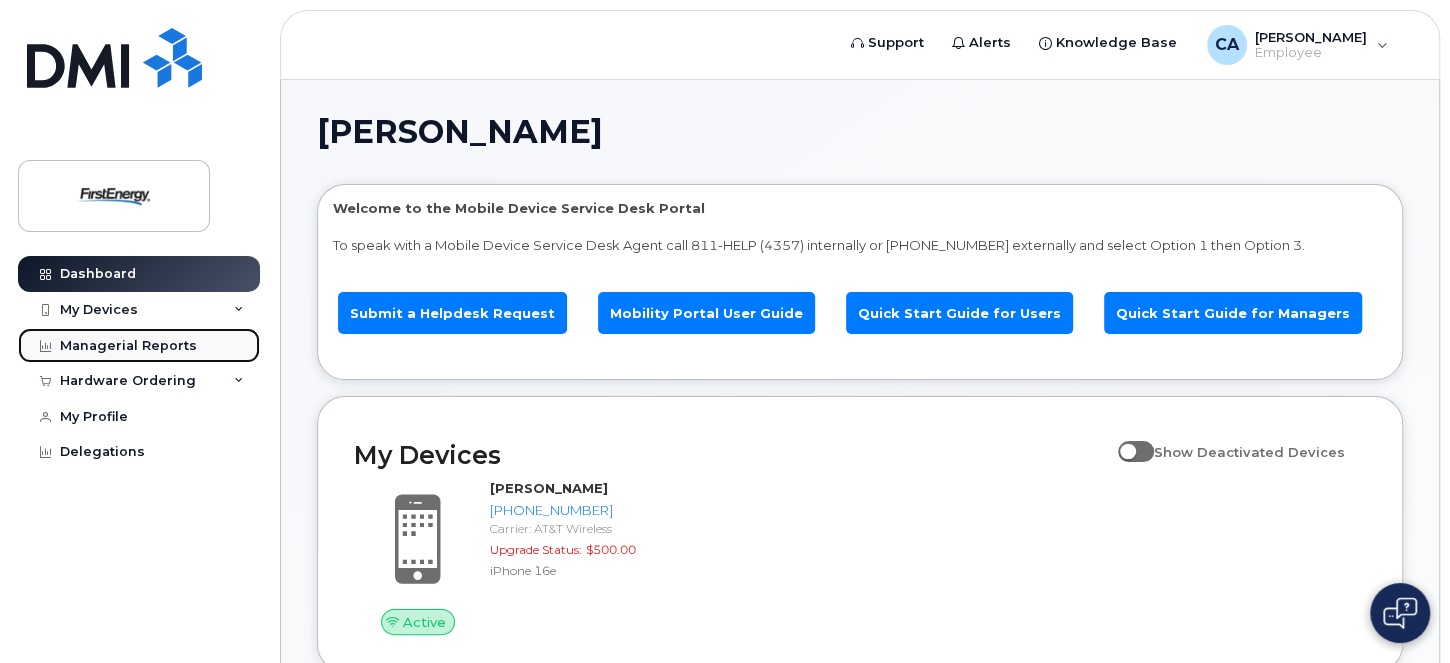click on "Managerial Reports" 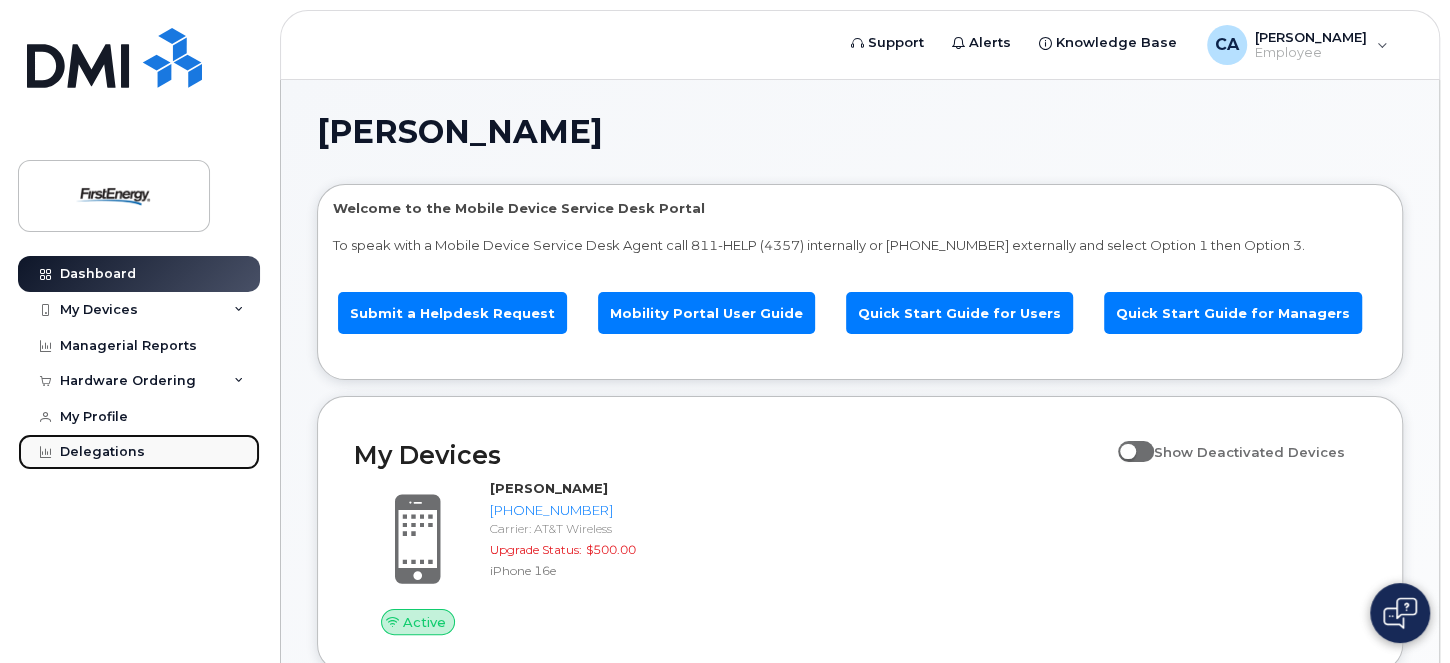 click on "Delegations" 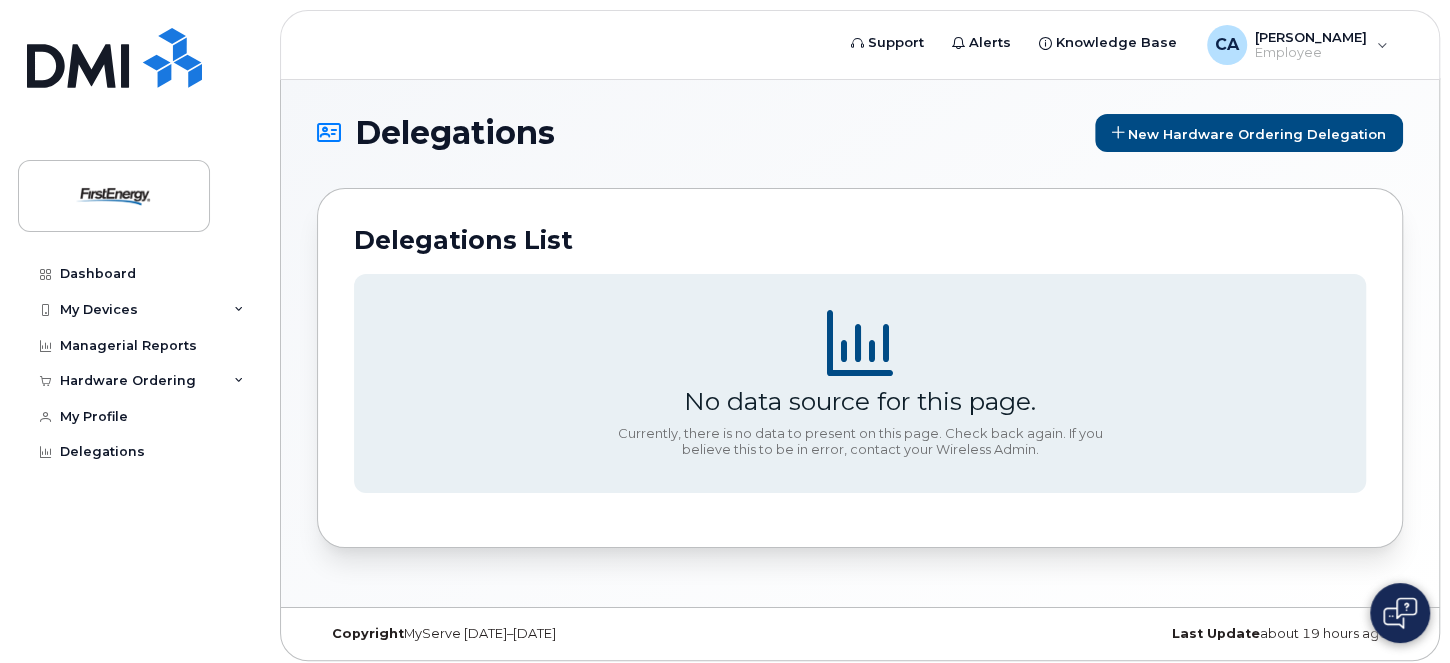 scroll, scrollTop: 0, scrollLeft: 0, axis: both 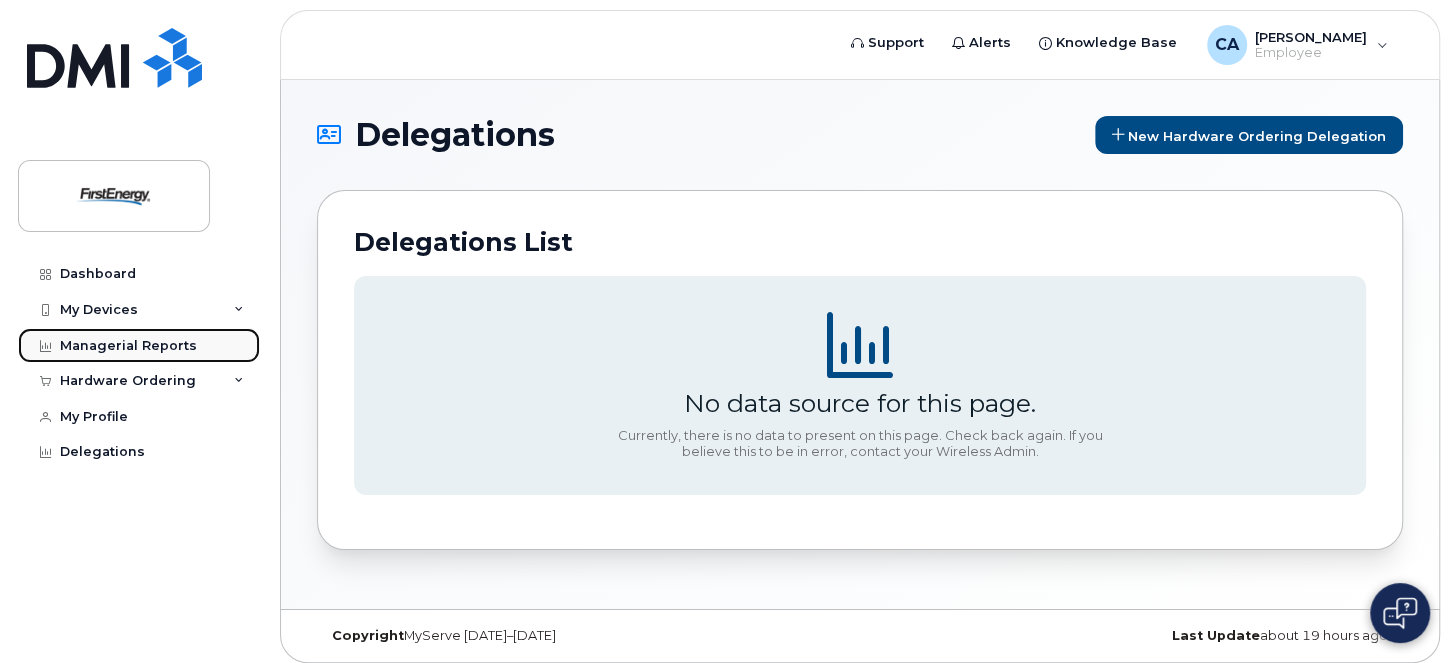 click on "Managerial Reports" 